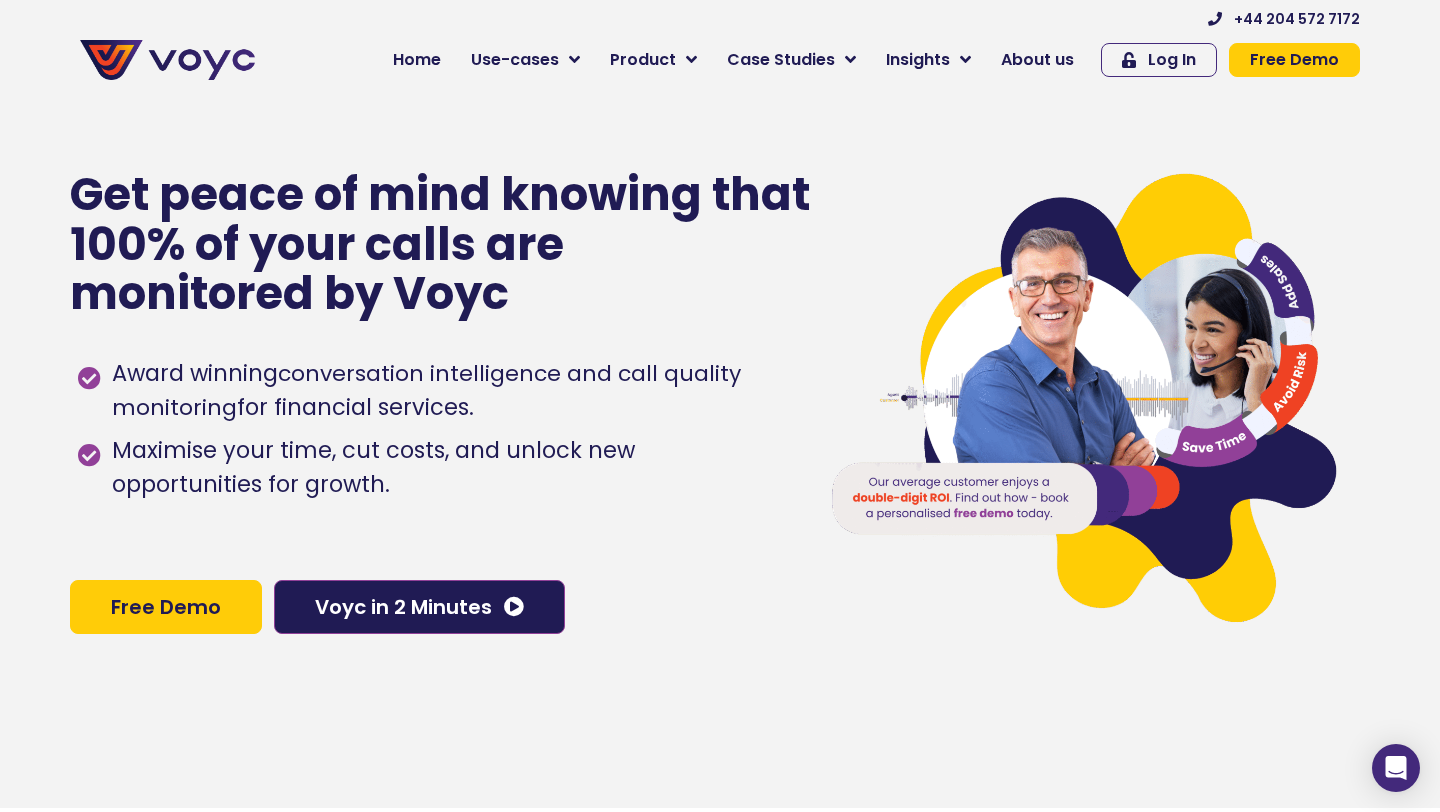 scroll, scrollTop: 0, scrollLeft: 0, axis: both 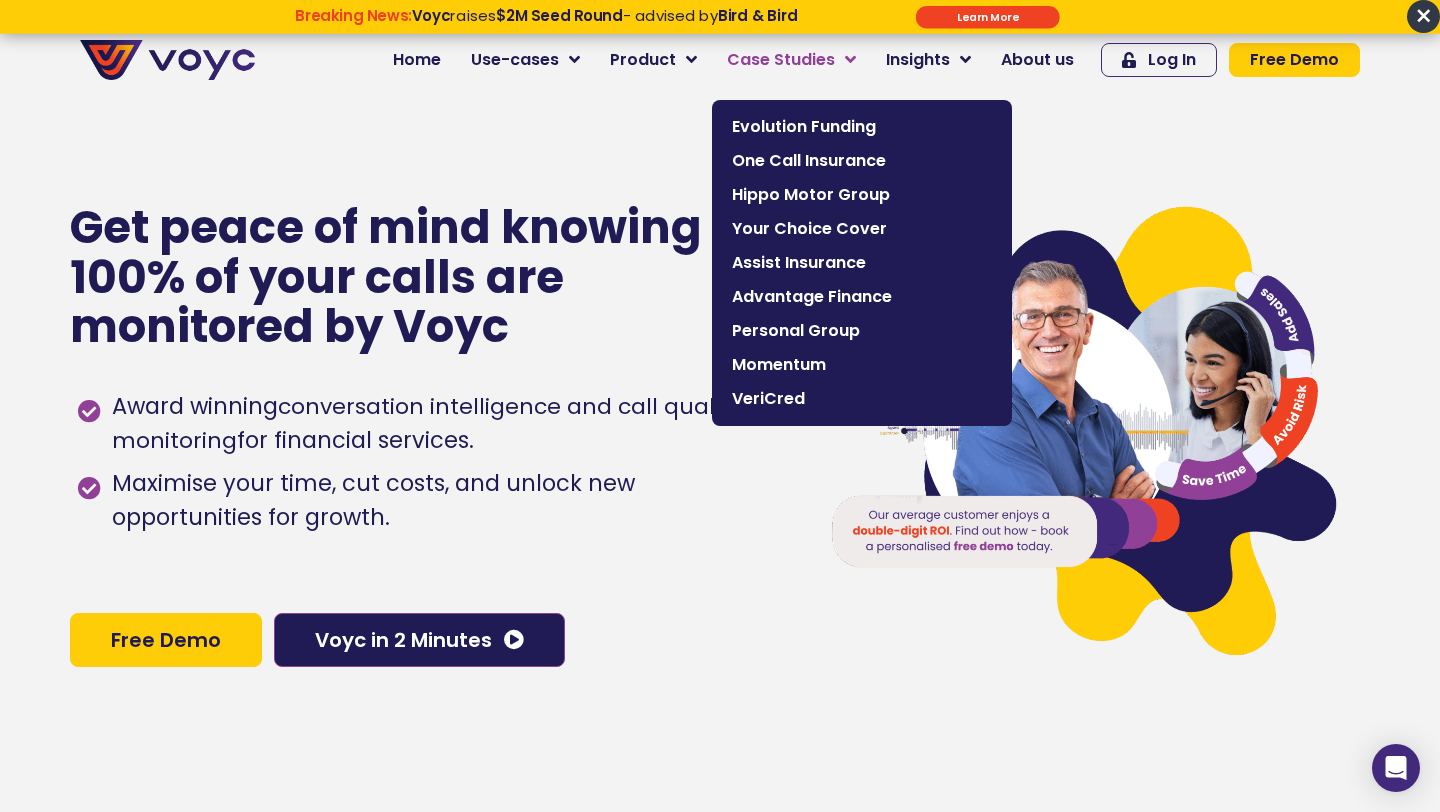 click at bounding box center (850, 60) 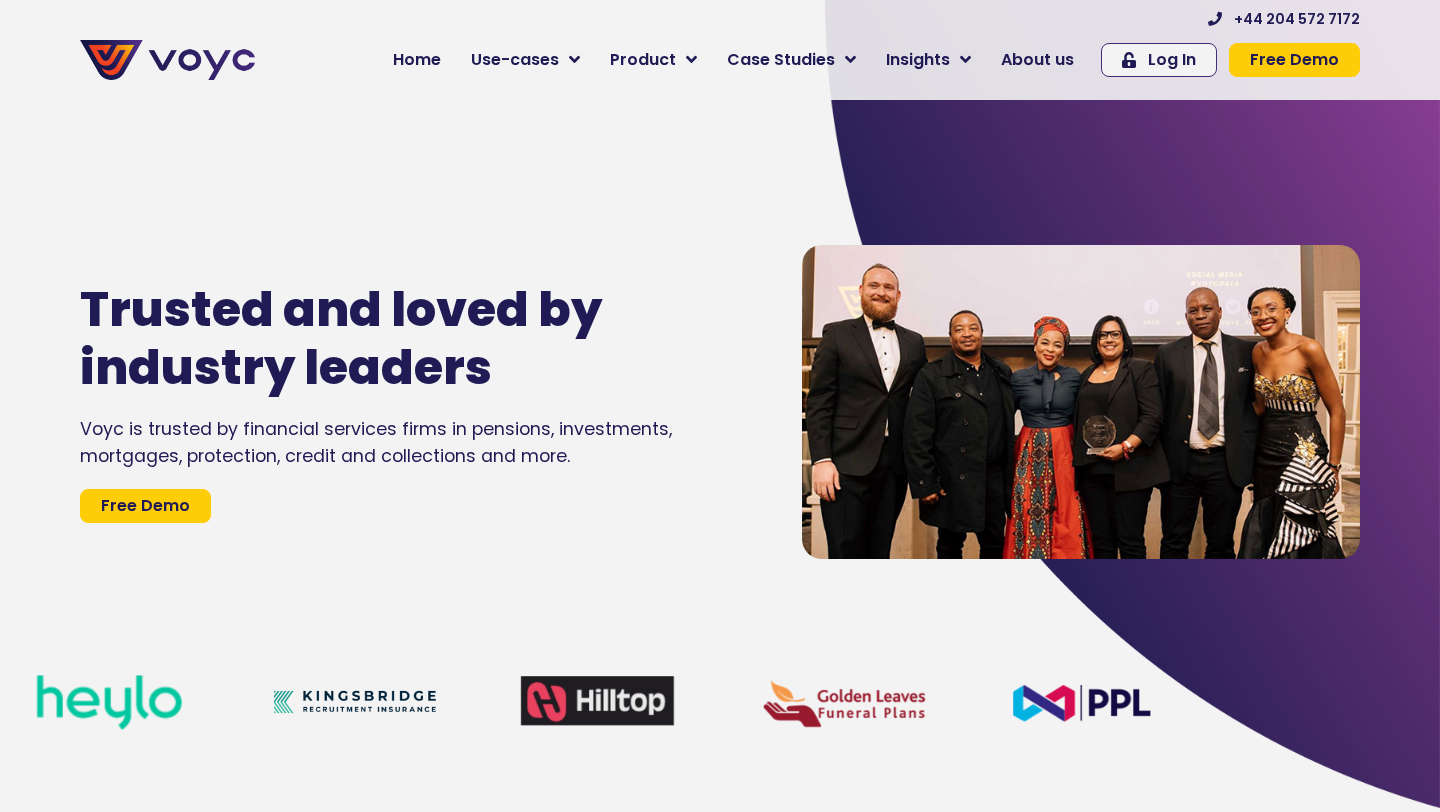 scroll, scrollTop: 0, scrollLeft: 0, axis: both 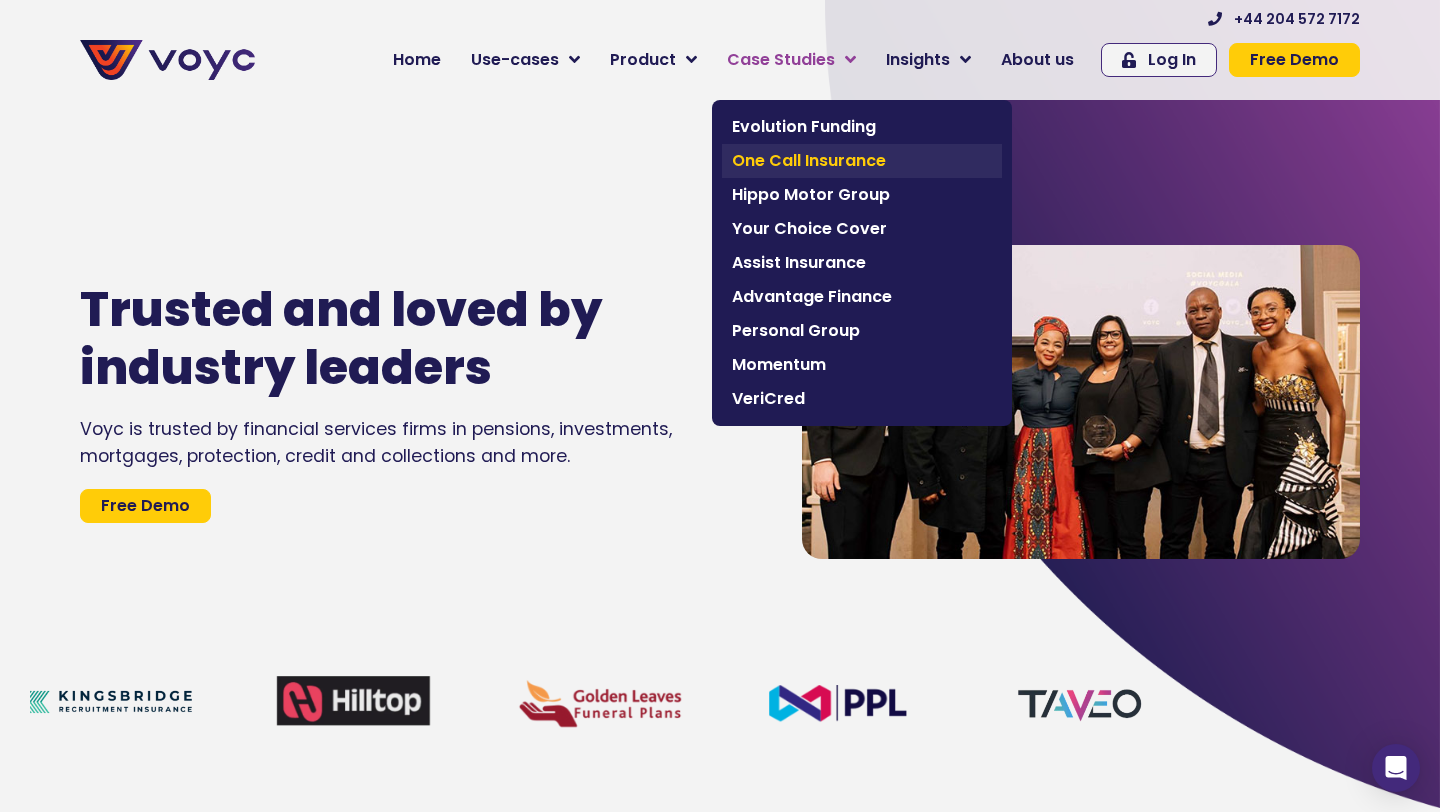 click on "One Call Insurance" at bounding box center [862, 161] 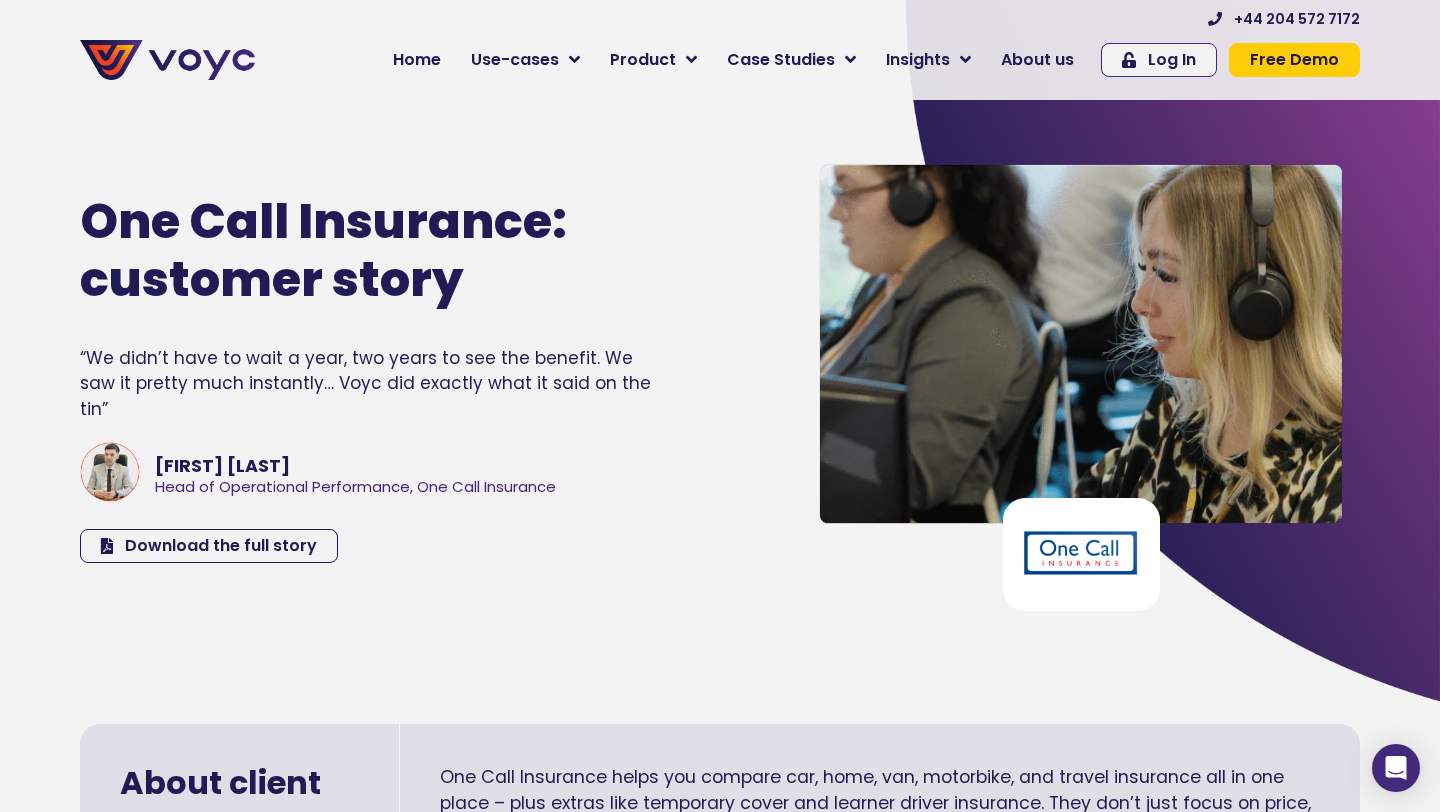 scroll, scrollTop: 0, scrollLeft: 0, axis: both 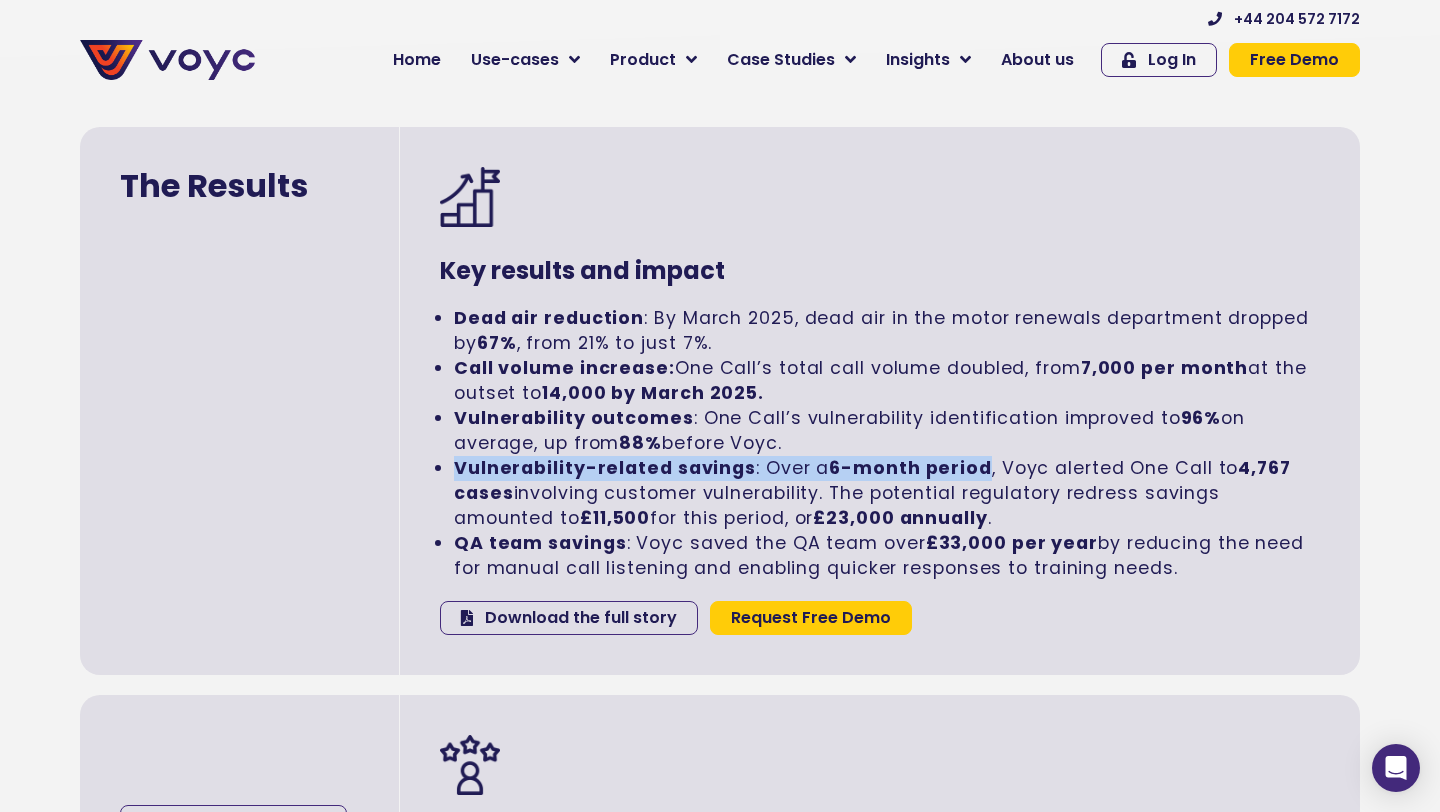 drag, startPoint x: 453, startPoint y: 470, endPoint x: 977, endPoint y: 468, distance: 524.00385 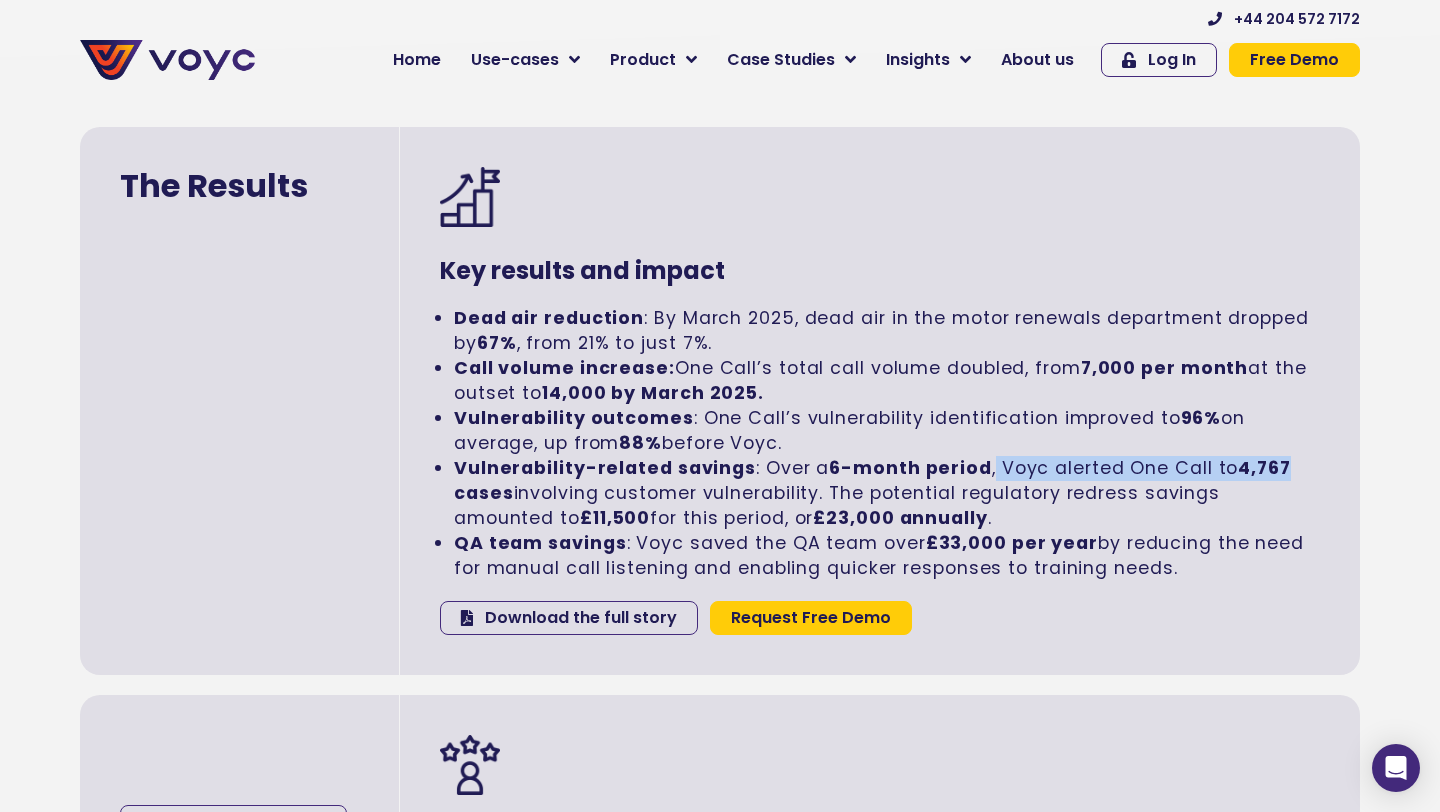 drag, startPoint x: 990, startPoint y: 467, endPoint x: 1288, endPoint y: 455, distance: 298.24152 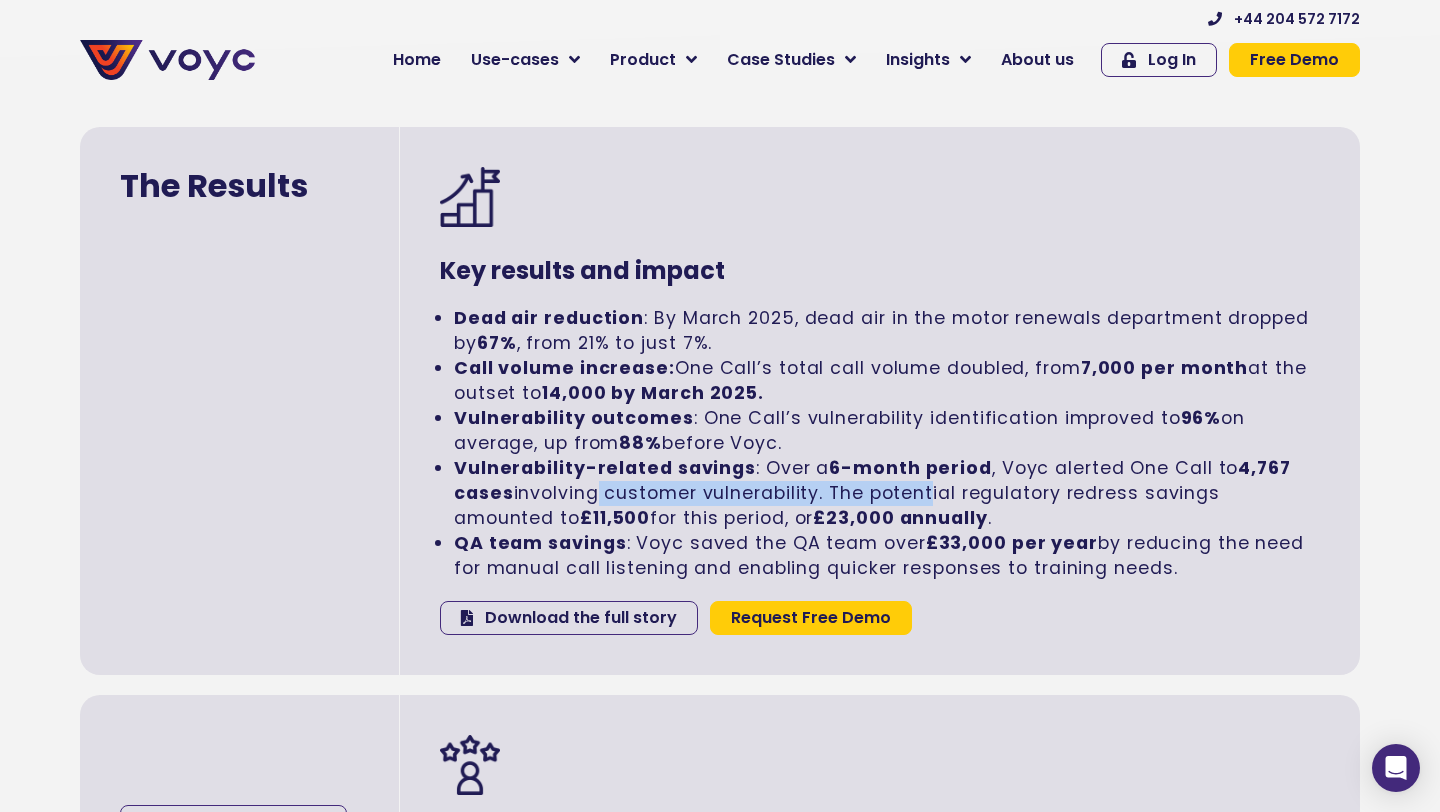 drag, startPoint x: 589, startPoint y: 498, endPoint x: 932, endPoint y: 486, distance: 343.20984 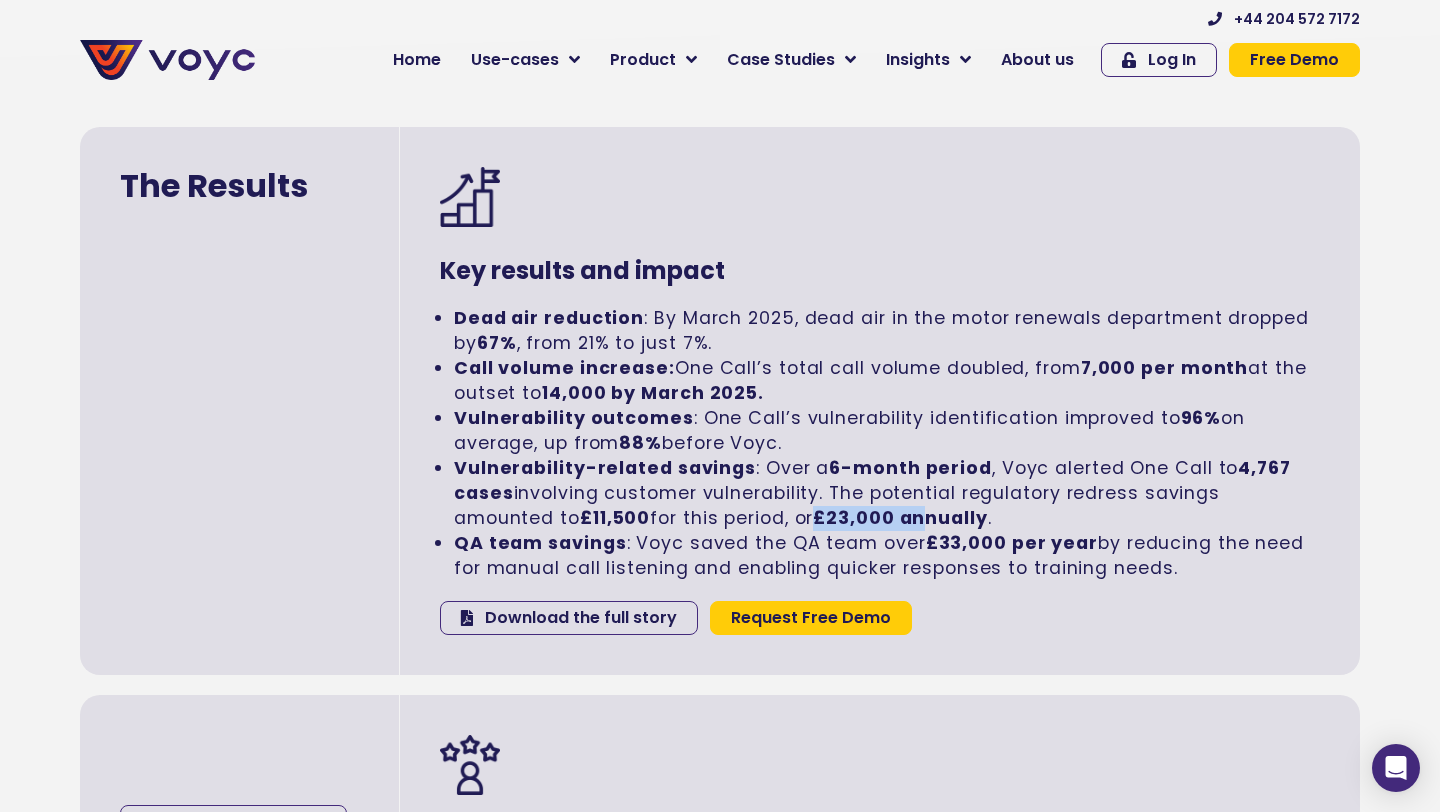 drag, startPoint x: 836, startPoint y: 514, endPoint x: 938, endPoint y: 506, distance: 102.31325 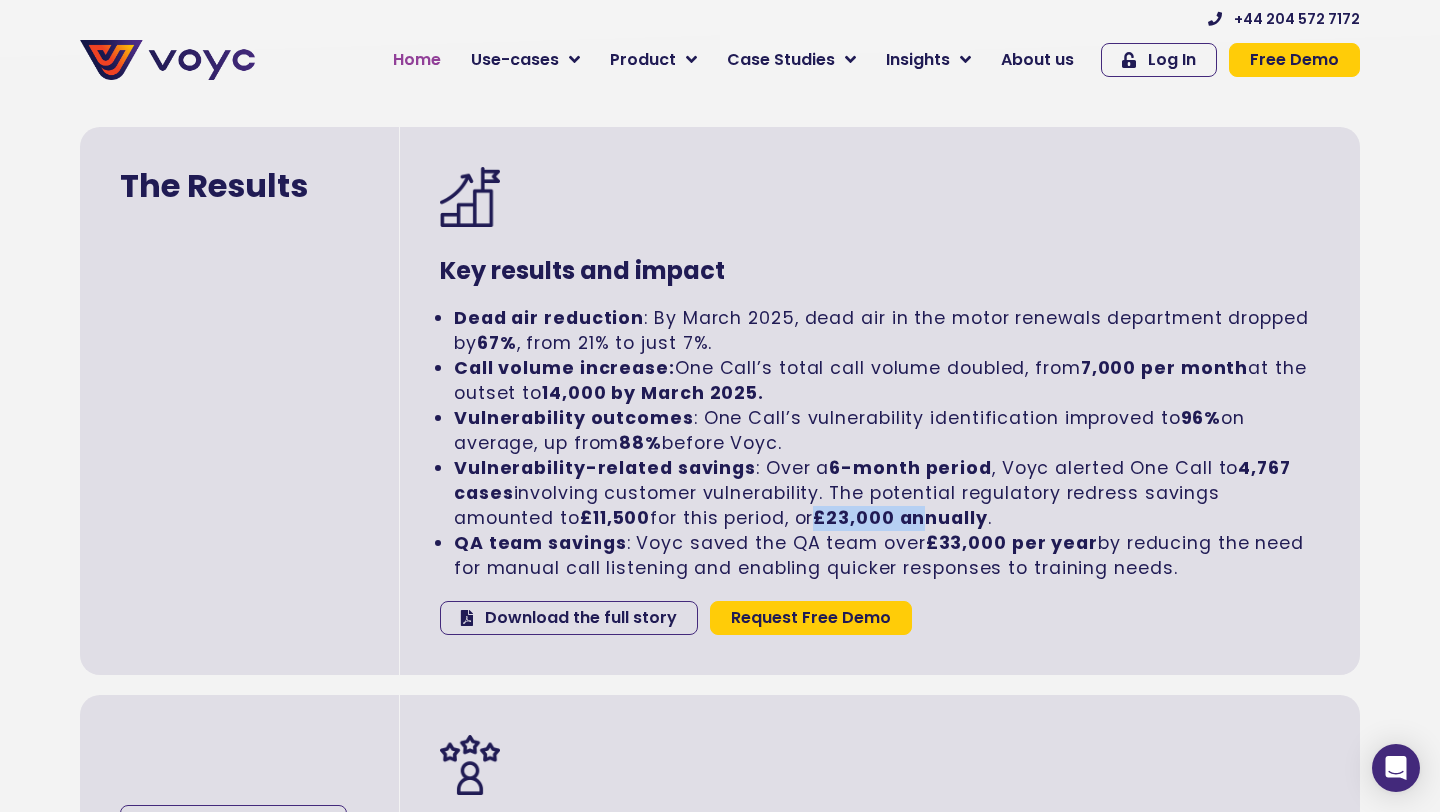 click on "Home" at bounding box center [417, 60] 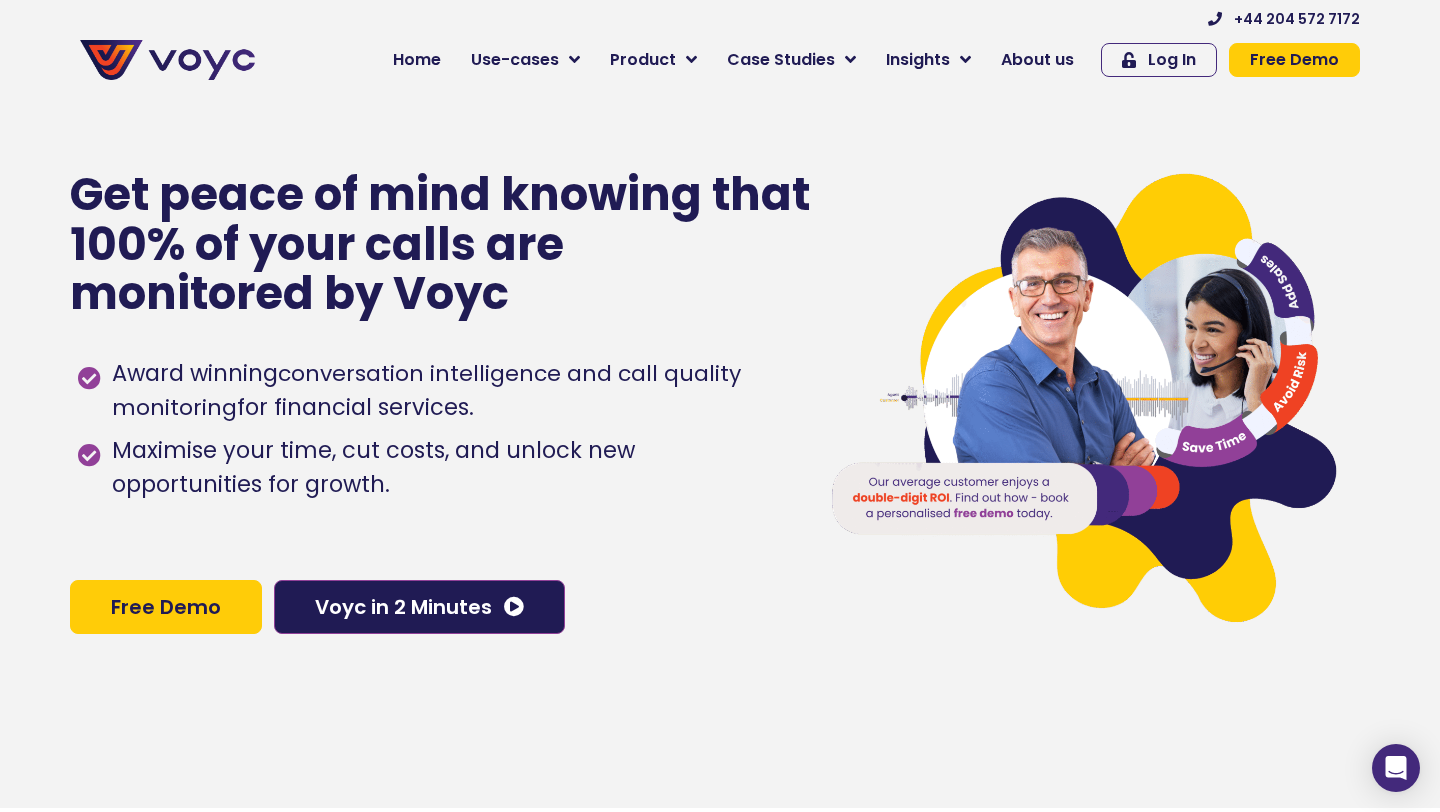 scroll, scrollTop: 0, scrollLeft: 0, axis: both 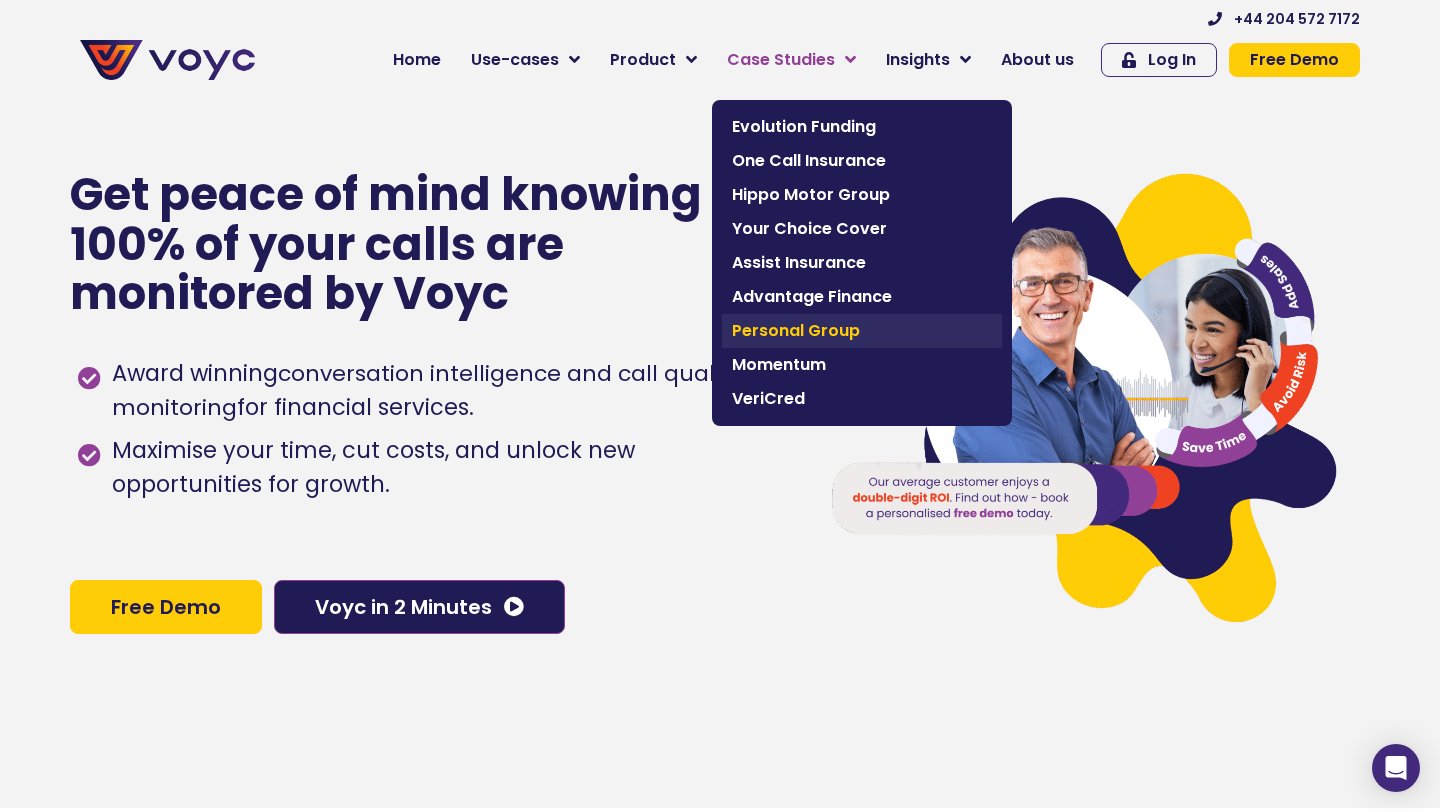 click on "Personal Group" at bounding box center [862, 331] 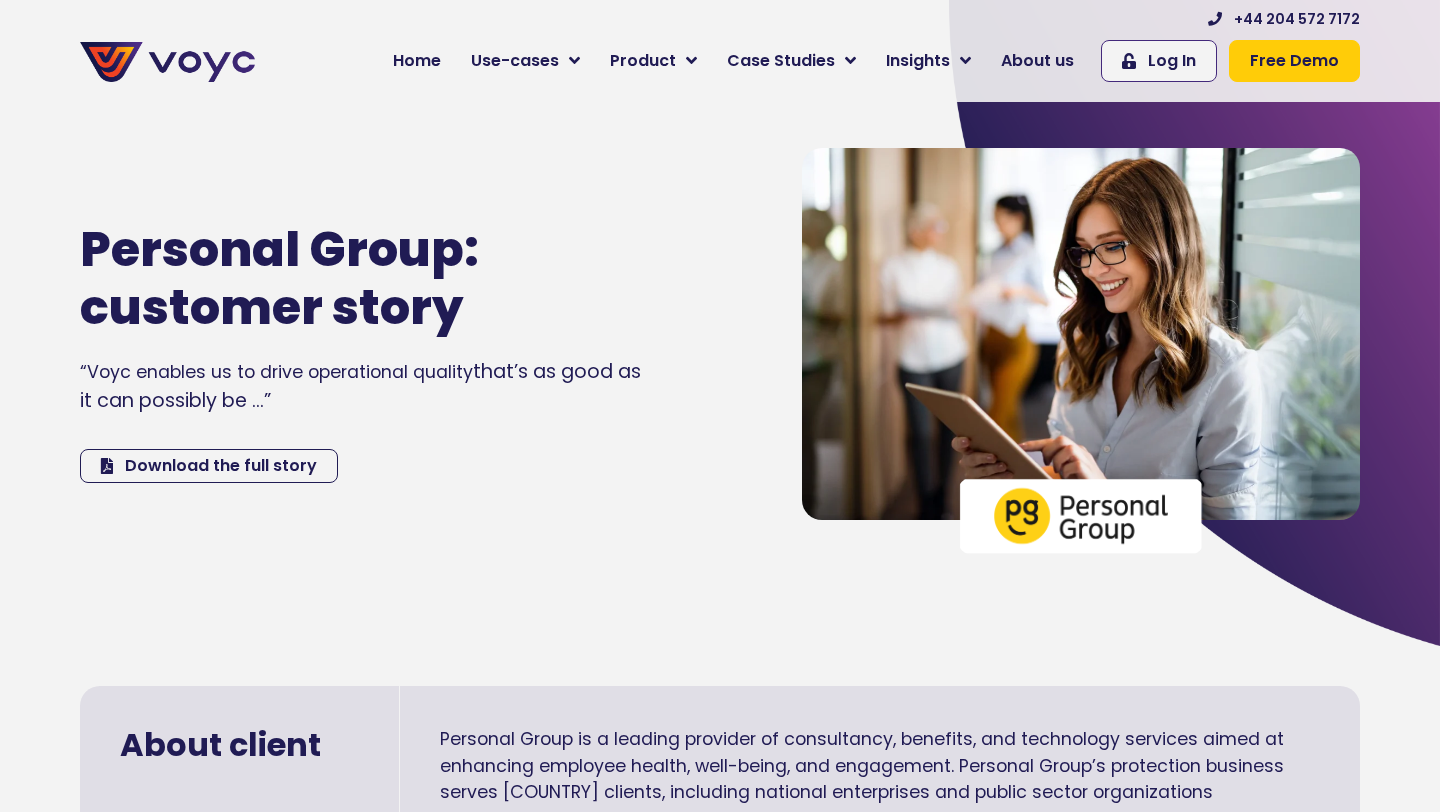 scroll, scrollTop: 0, scrollLeft: 0, axis: both 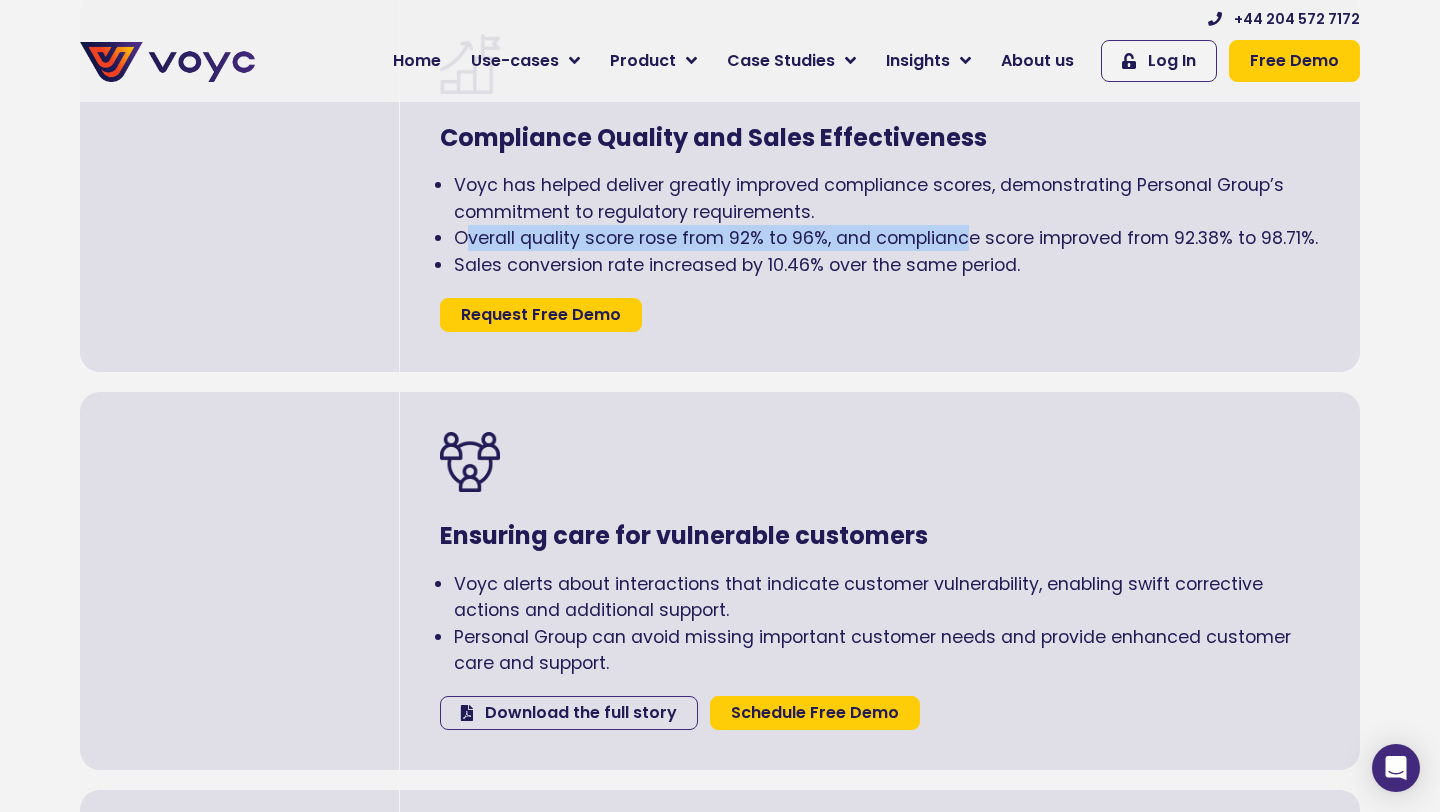 drag, startPoint x: 472, startPoint y: 235, endPoint x: 968, endPoint y: 234, distance: 496.001 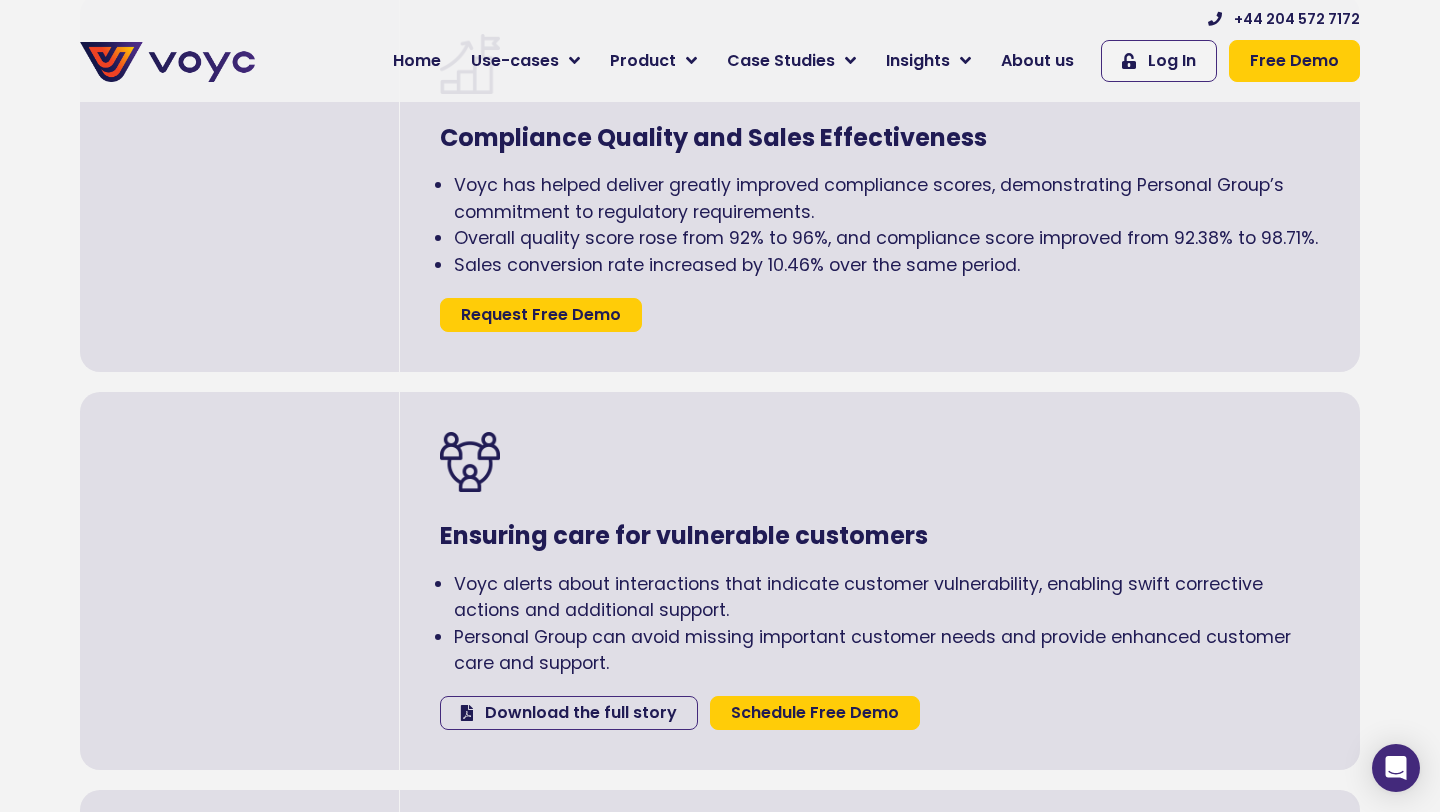 click on "Overall quality score rose from 92% to 96%, and compliance score improved from 92.38% to 98.71%." at bounding box center [869, 198] 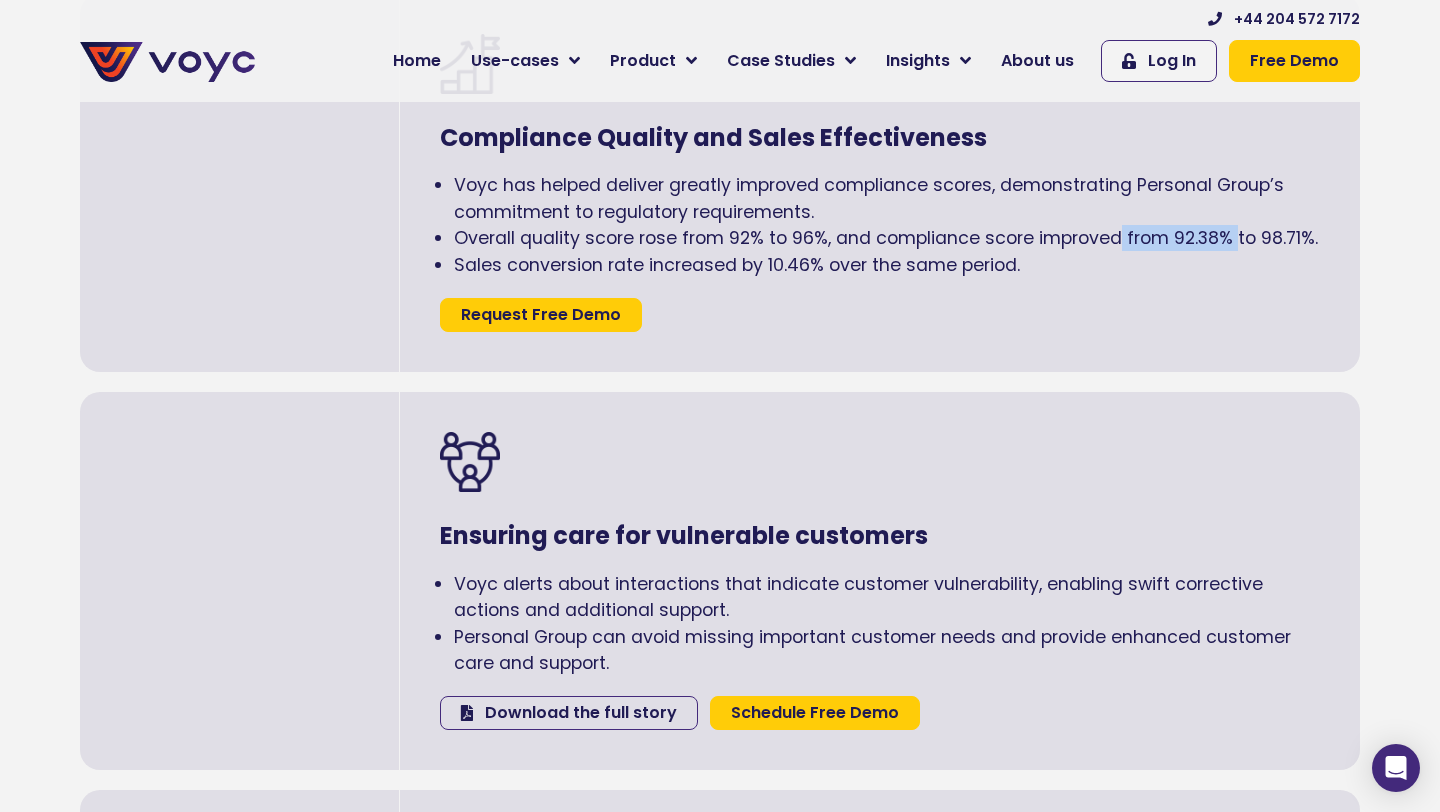 drag, startPoint x: 1117, startPoint y: 245, endPoint x: 1237, endPoint y: 238, distance: 120.203995 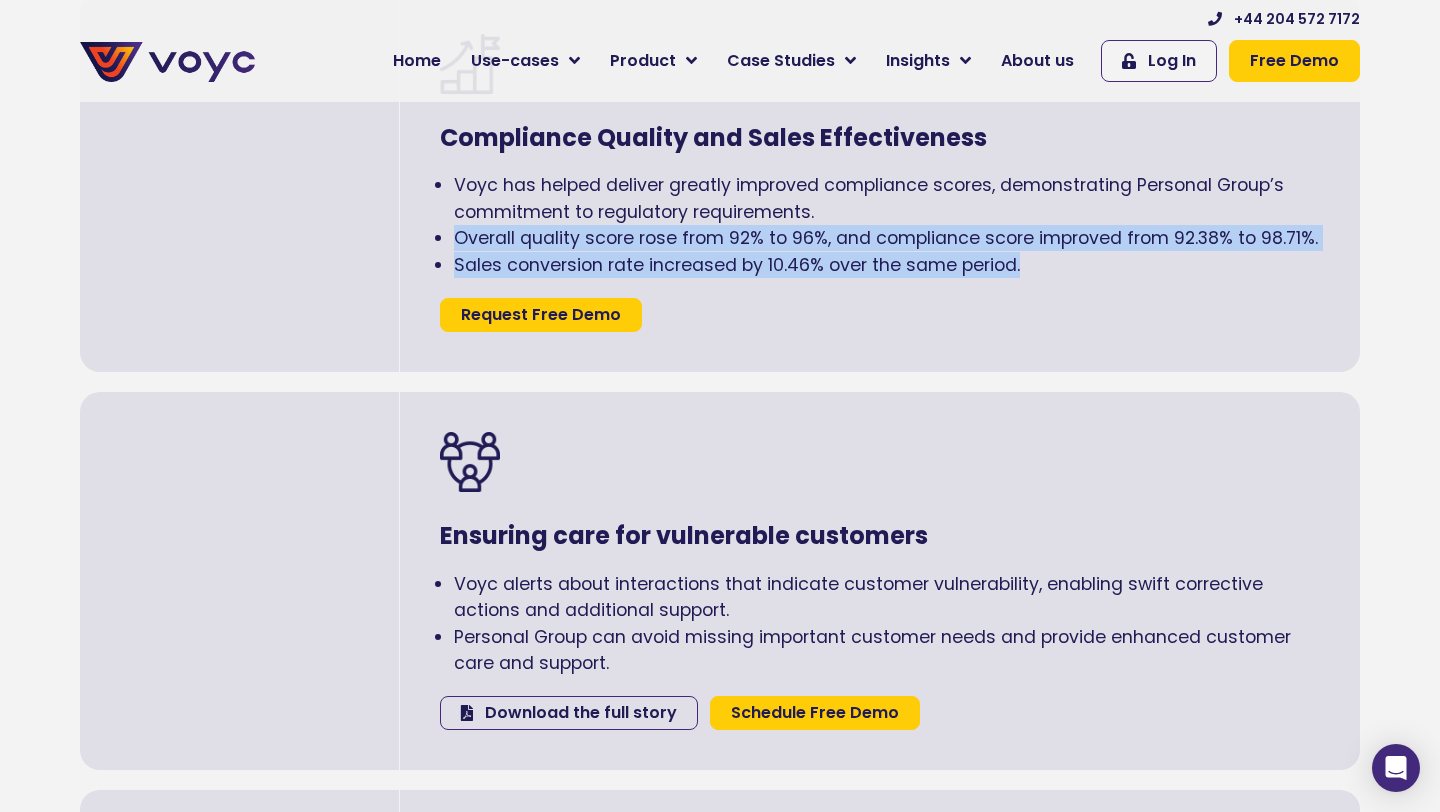 drag, startPoint x: 457, startPoint y: 234, endPoint x: 1029, endPoint y: 261, distance: 572.6369 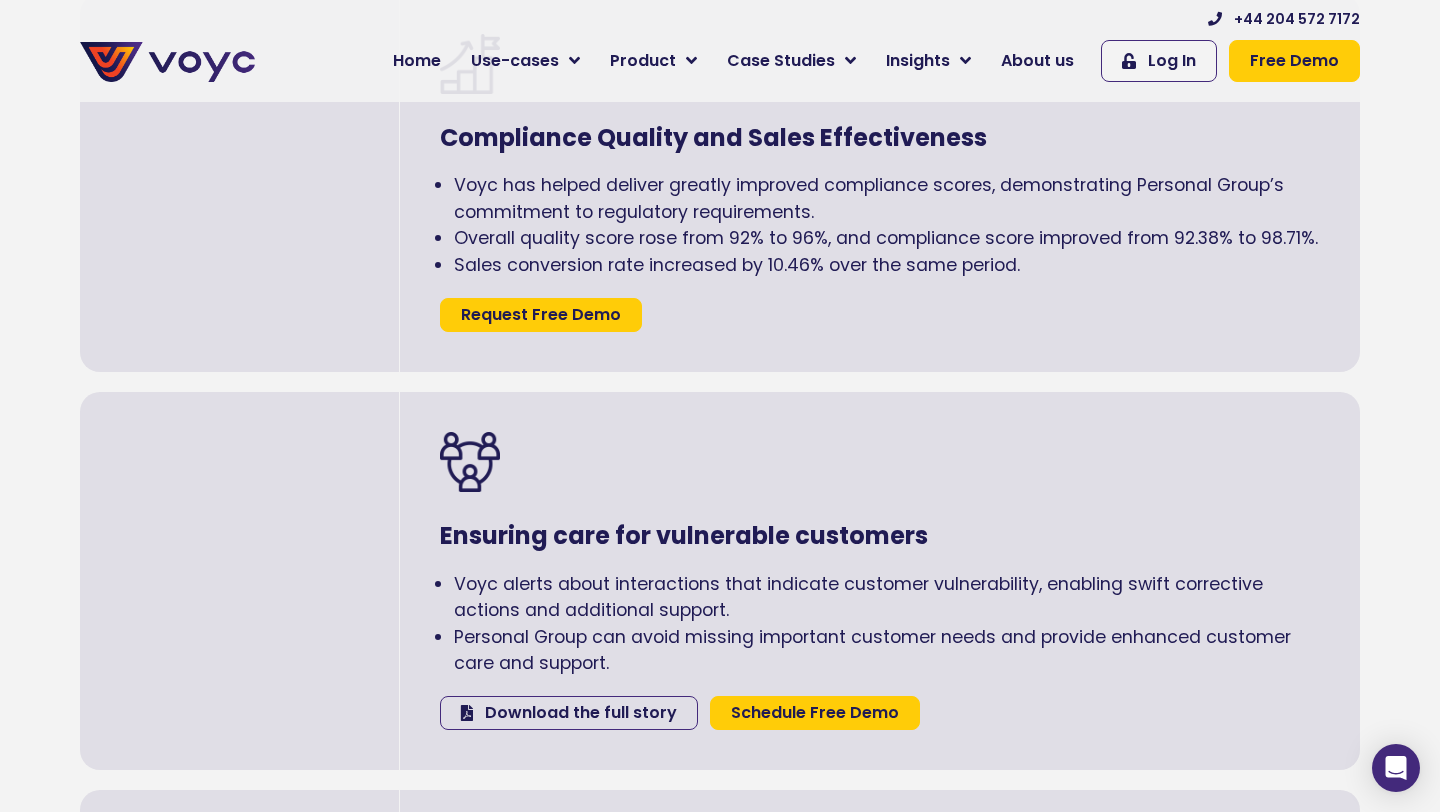 click on "Overall quality score rose from 92% to 96%, and compliance score improved from 92.38% to 98.71%." at bounding box center [869, 198] 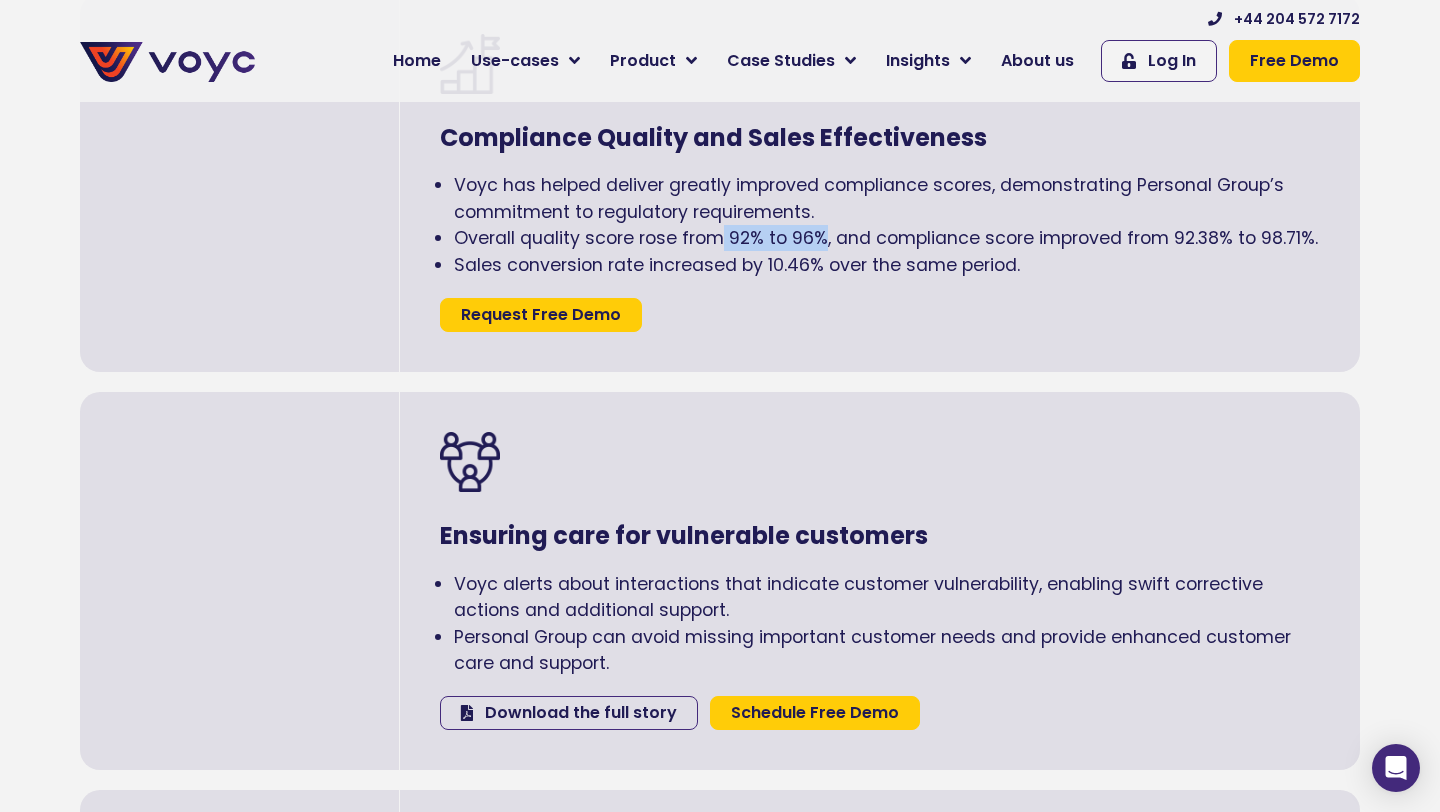 drag, startPoint x: 723, startPoint y: 238, endPoint x: 818, endPoint y: 238, distance: 95 